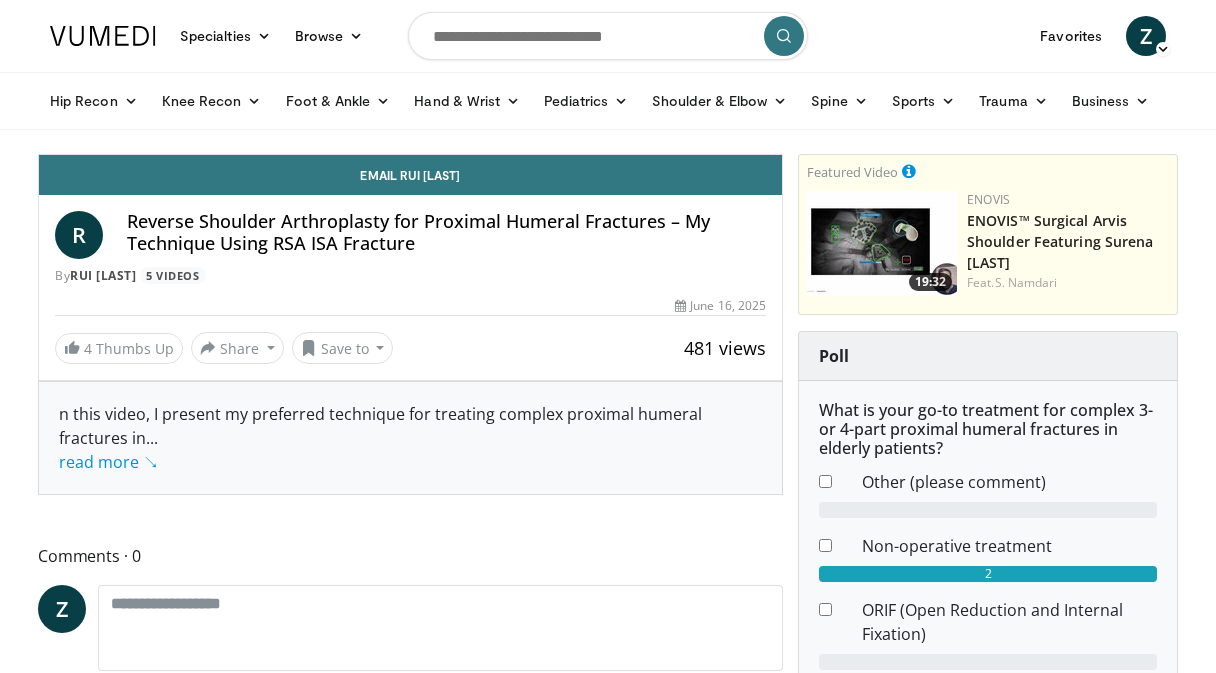 scroll, scrollTop: 0, scrollLeft: 0, axis: both 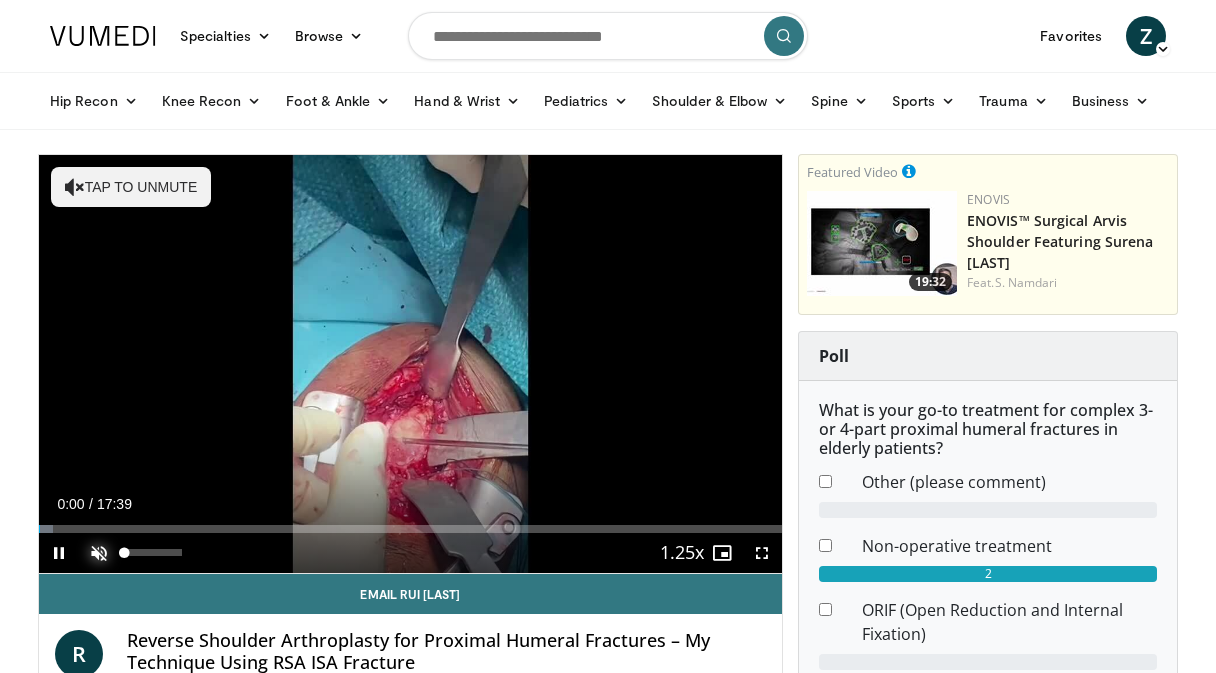 click at bounding box center (99, 553) 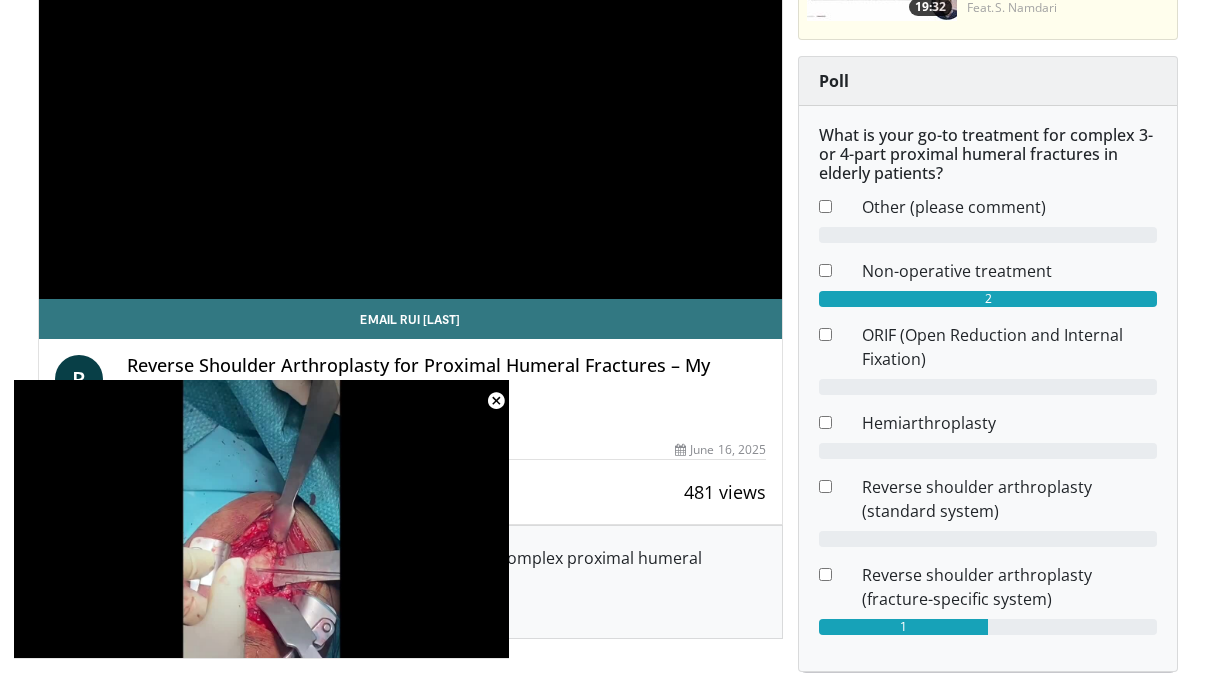 scroll, scrollTop: 0, scrollLeft: 0, axis: both 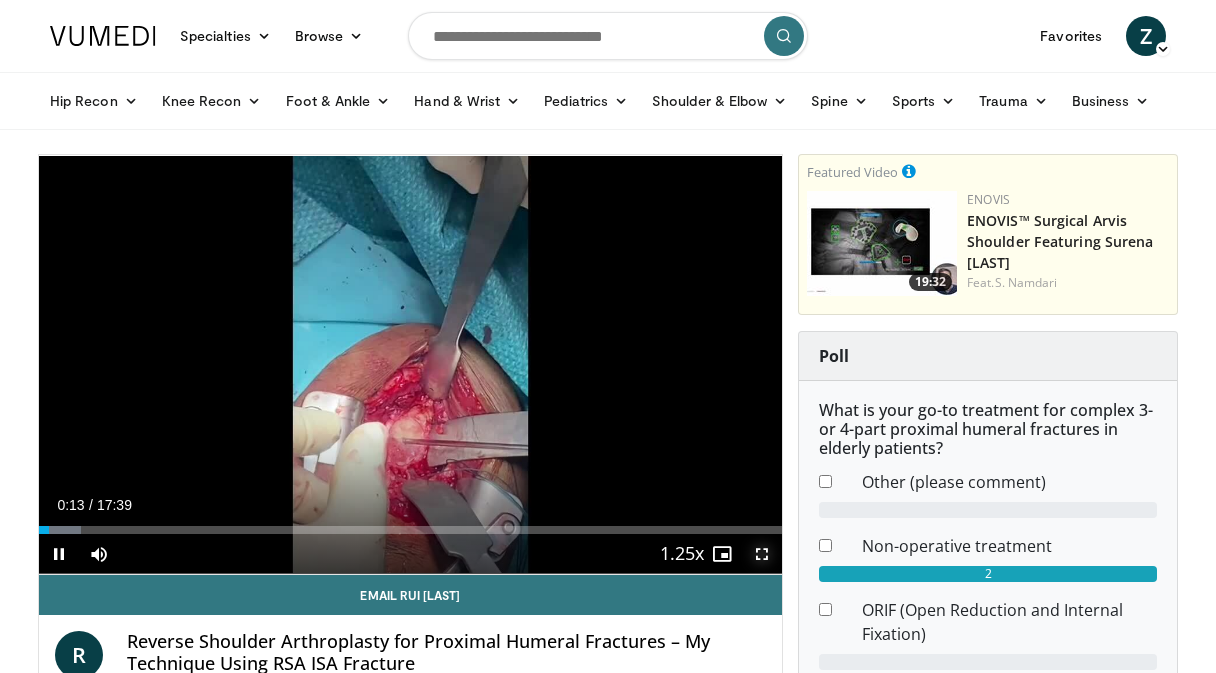 click at bounding box center [762, 554] 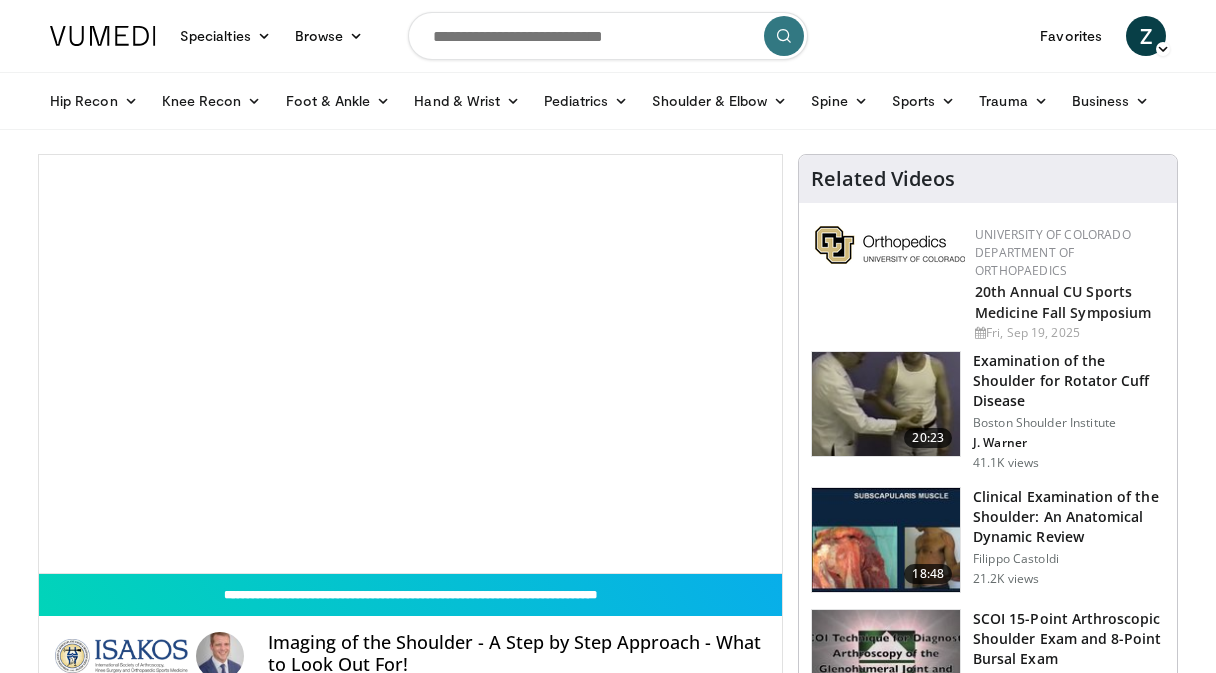 scroll, scrollTop: 0, scrollLeft: 0, axis: both 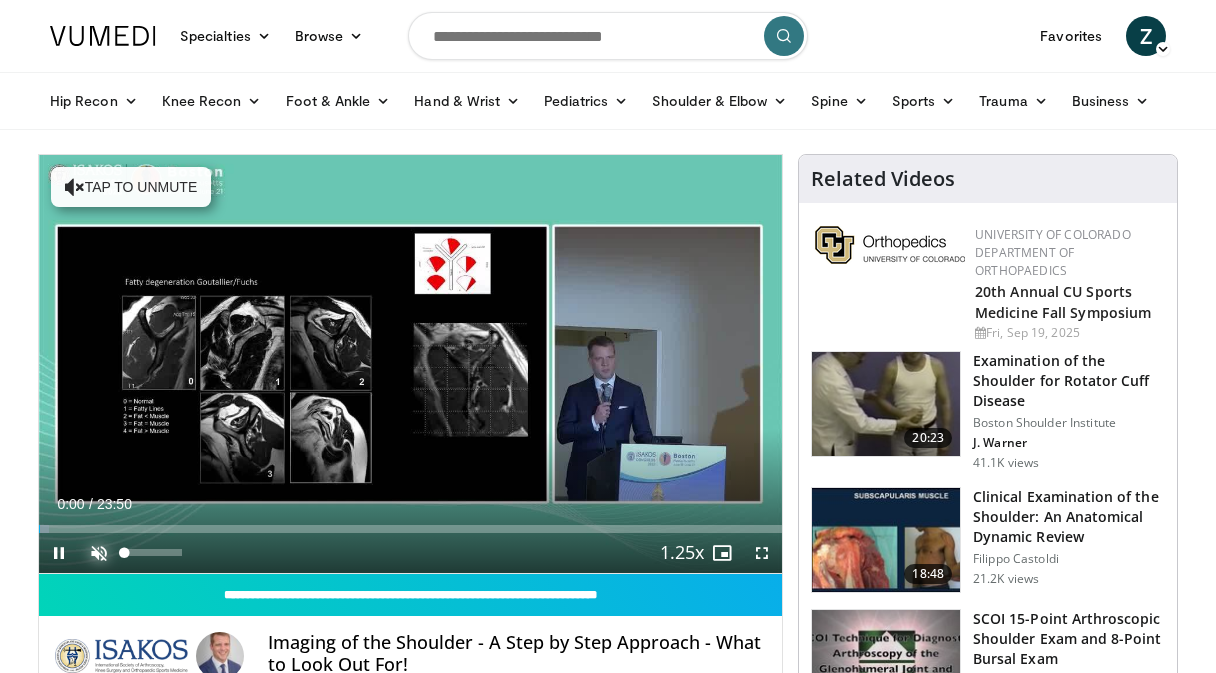 click at bounding box center [99, 553] 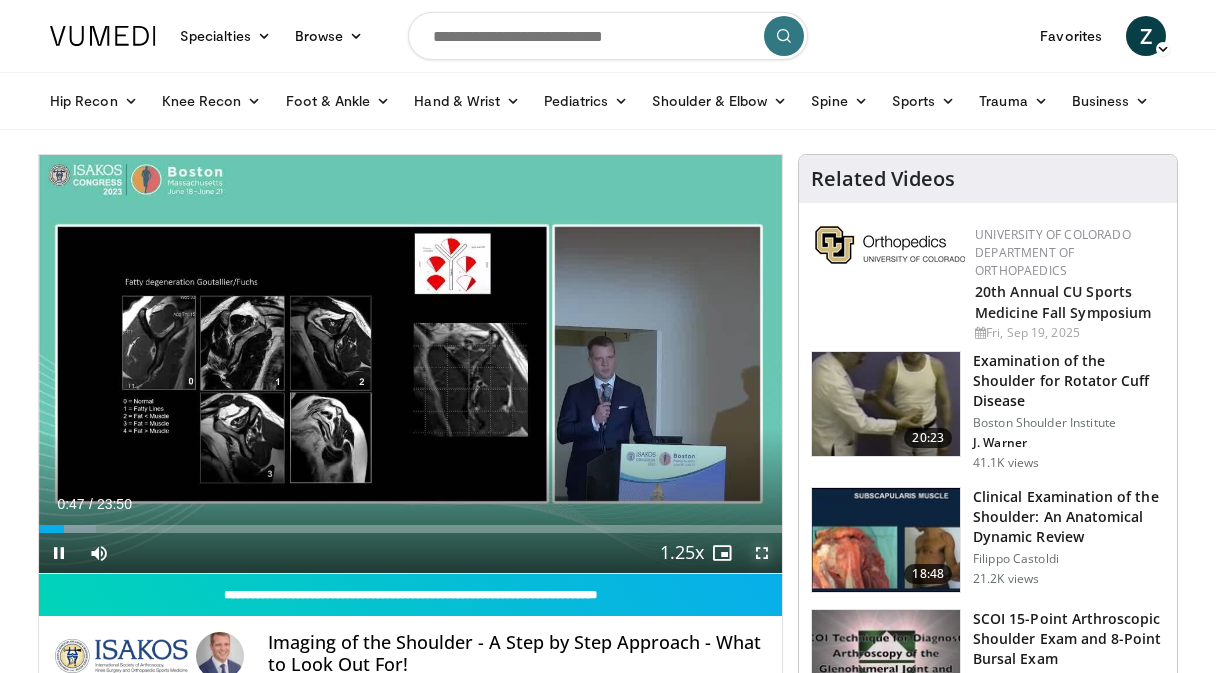 click at bounding box center [762, 553] 